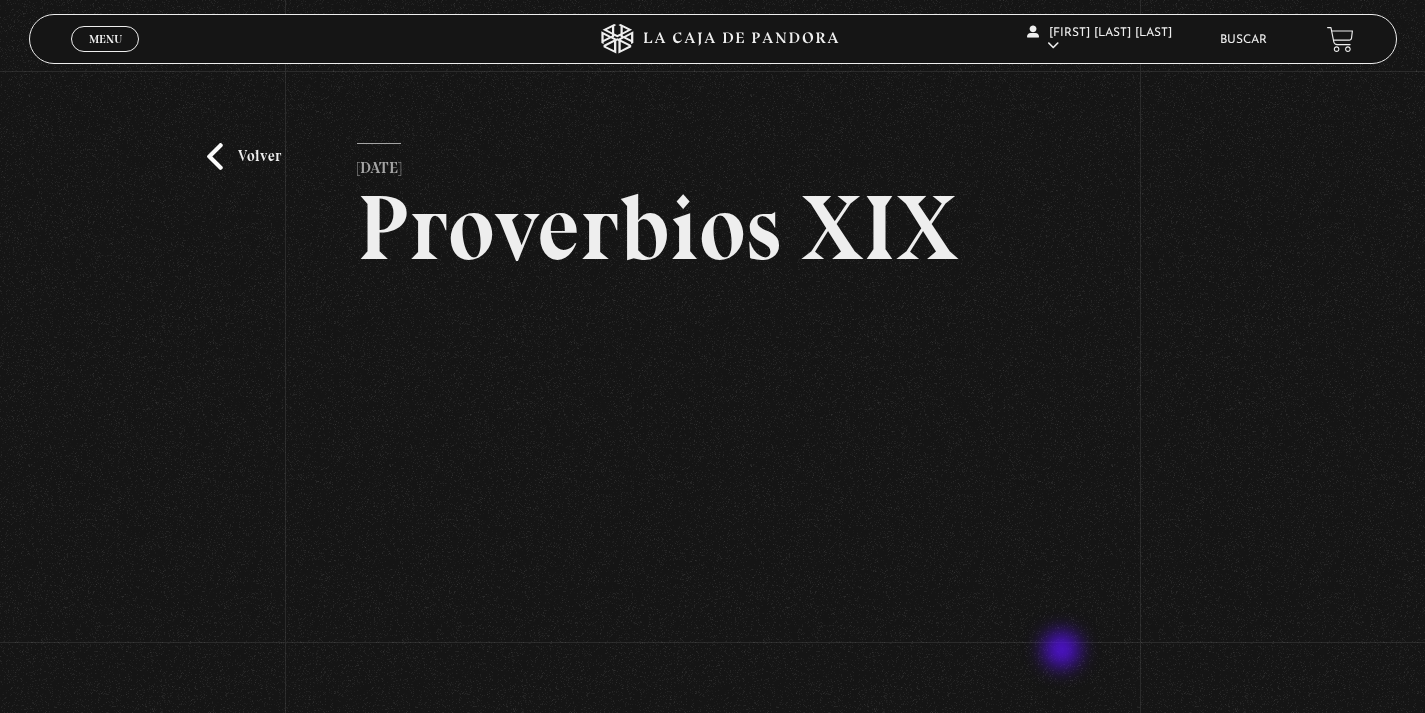 scroll, scrollTop: 42, scrollLeft: 0, axis: vertical 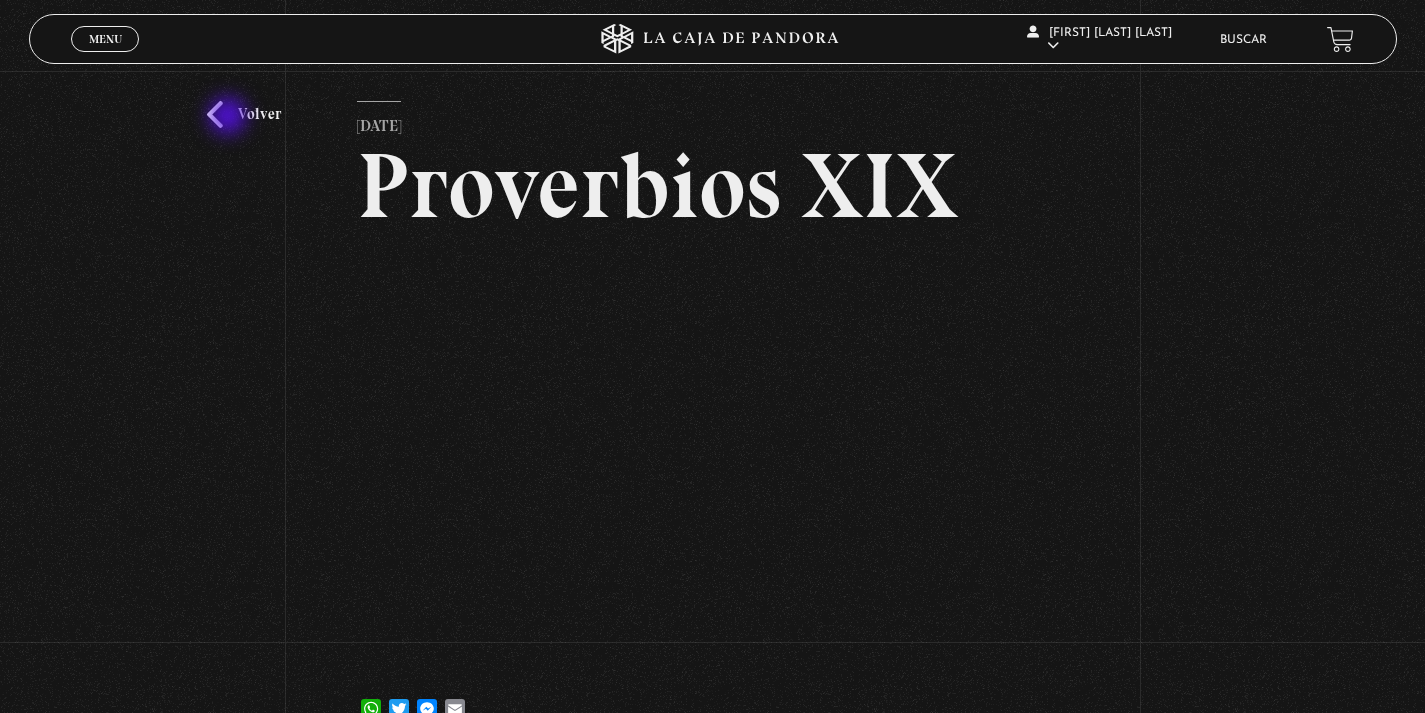 click on "Volver" at bounding box center (244, 114) 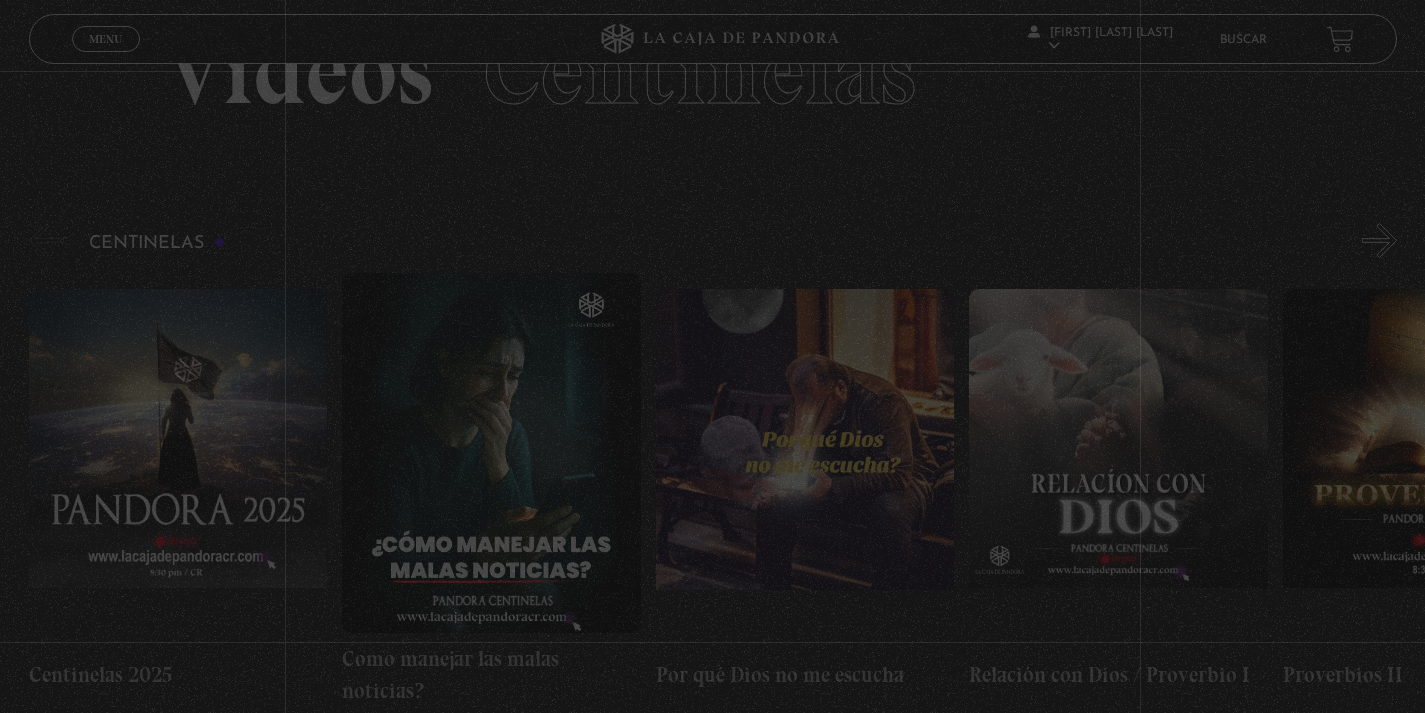scroll, scrollTop: 97, scrollLeft: 0, axis: vertical 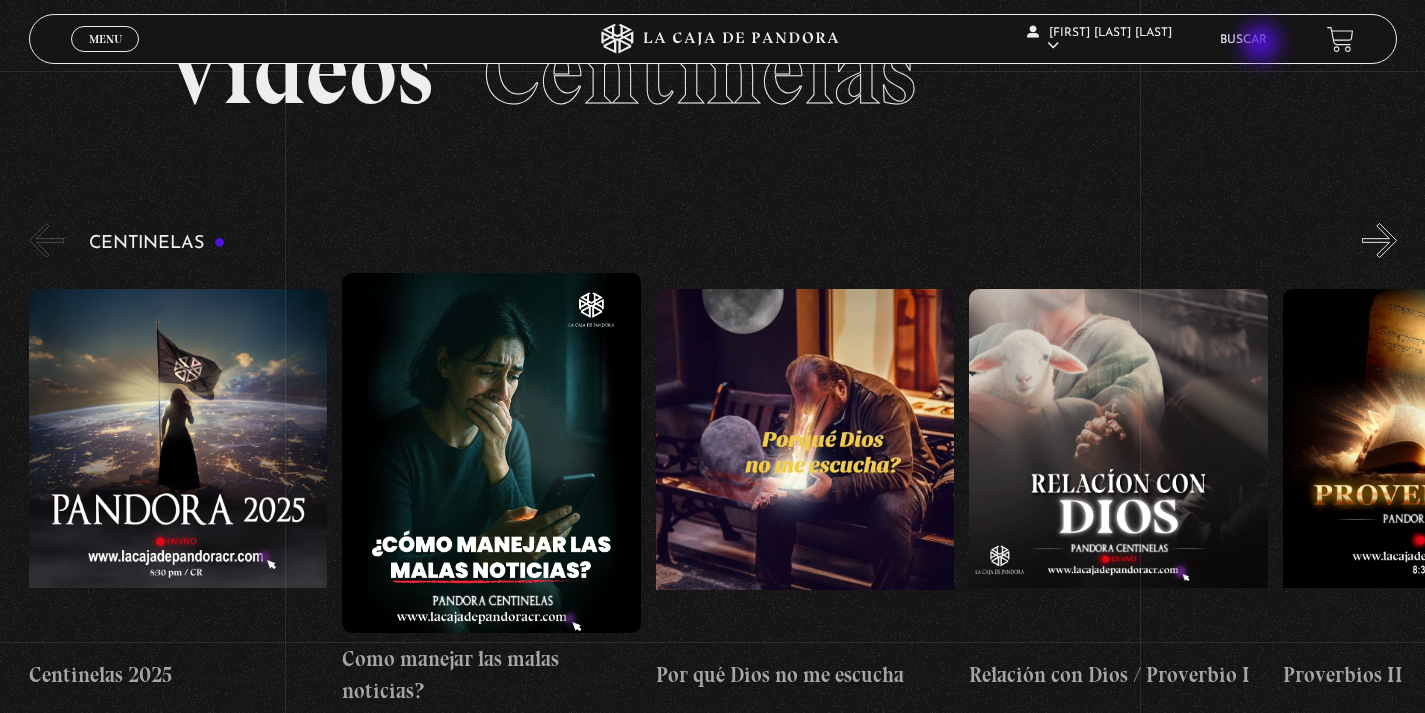 click on "Buscar" at bounding box center (1243, 40) 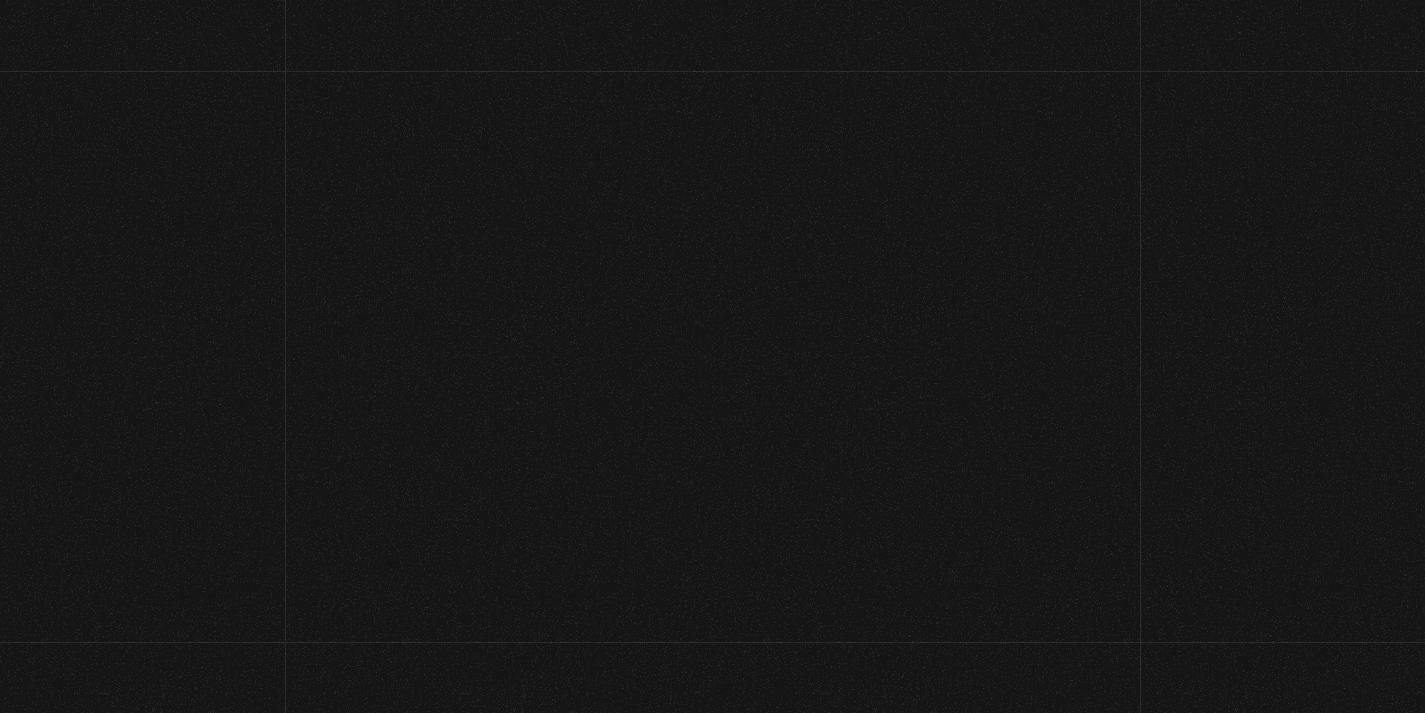scroll, scrollTop: 0, scrollLeft: 0, axis: both 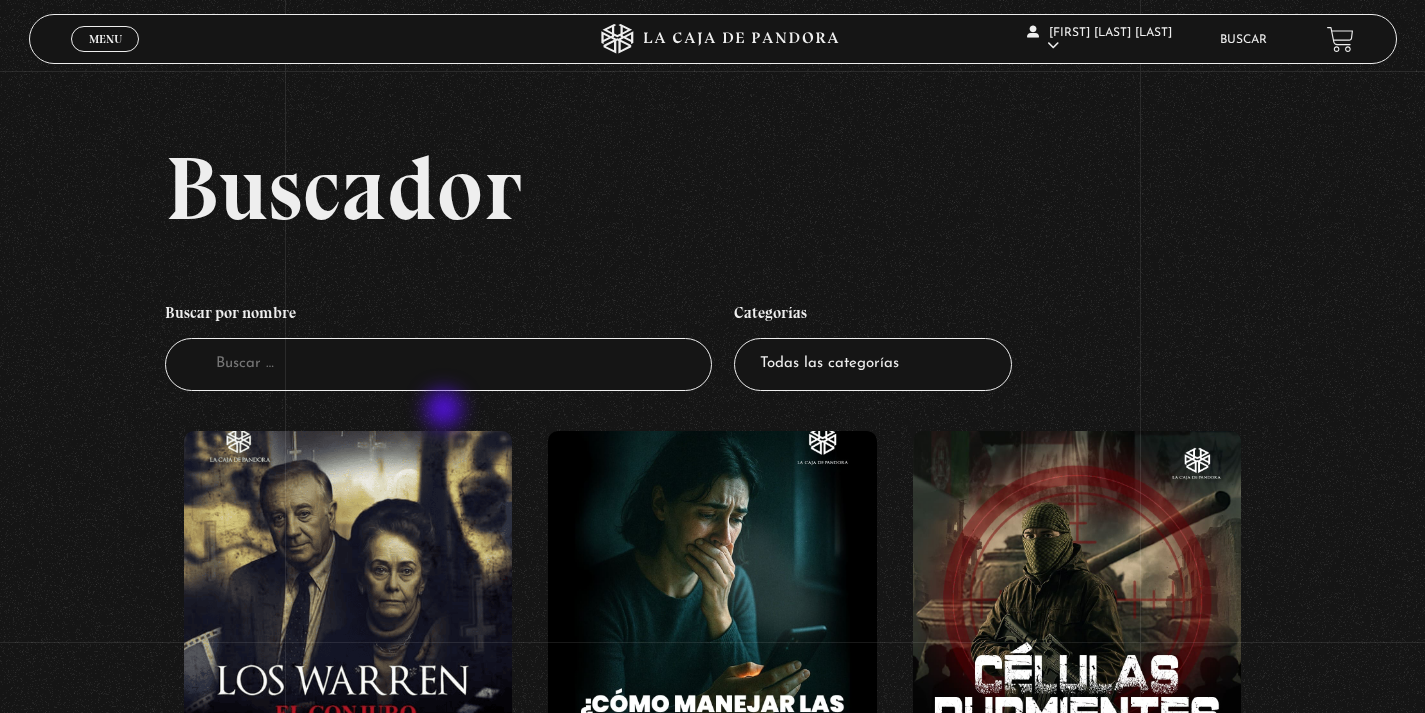click on "Buscador
Buscar por nombre
Buscador 		 Categorías
Todas las categorías
11:11 Humanitario  (1)
Amo los Lunes  (2)
Análisis de series y películas  (23)
Asesinos Seriales  (2)
Centinelas  (113)
Charlas  (8)
Entrevistas  (7)
Hacktivismo  (5)
Mercado  (1)
Mundo Espiritual  (20)
Nuevo Orden Mundial NWO  (79)
Pandora Bio  (24)
Pandora Prepper  (23)
Pandora Tour  (3)
Paranormal  (11)
Pastelería  (1)
Peligros en la web  (4)
Regulares  (1)
Teorías de Conspiración  (7)" at bounding box center [712, 25074] 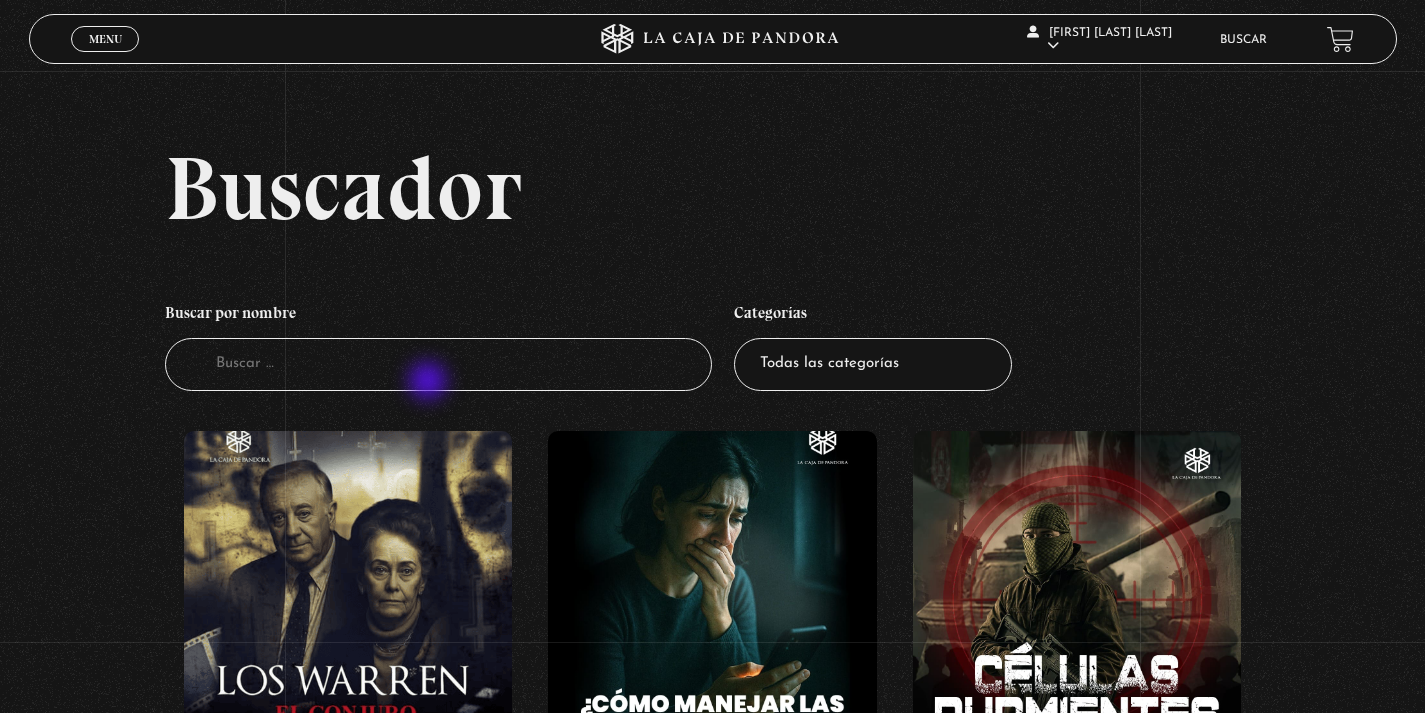 click on "Buscador" at bounding box center [438, 364] 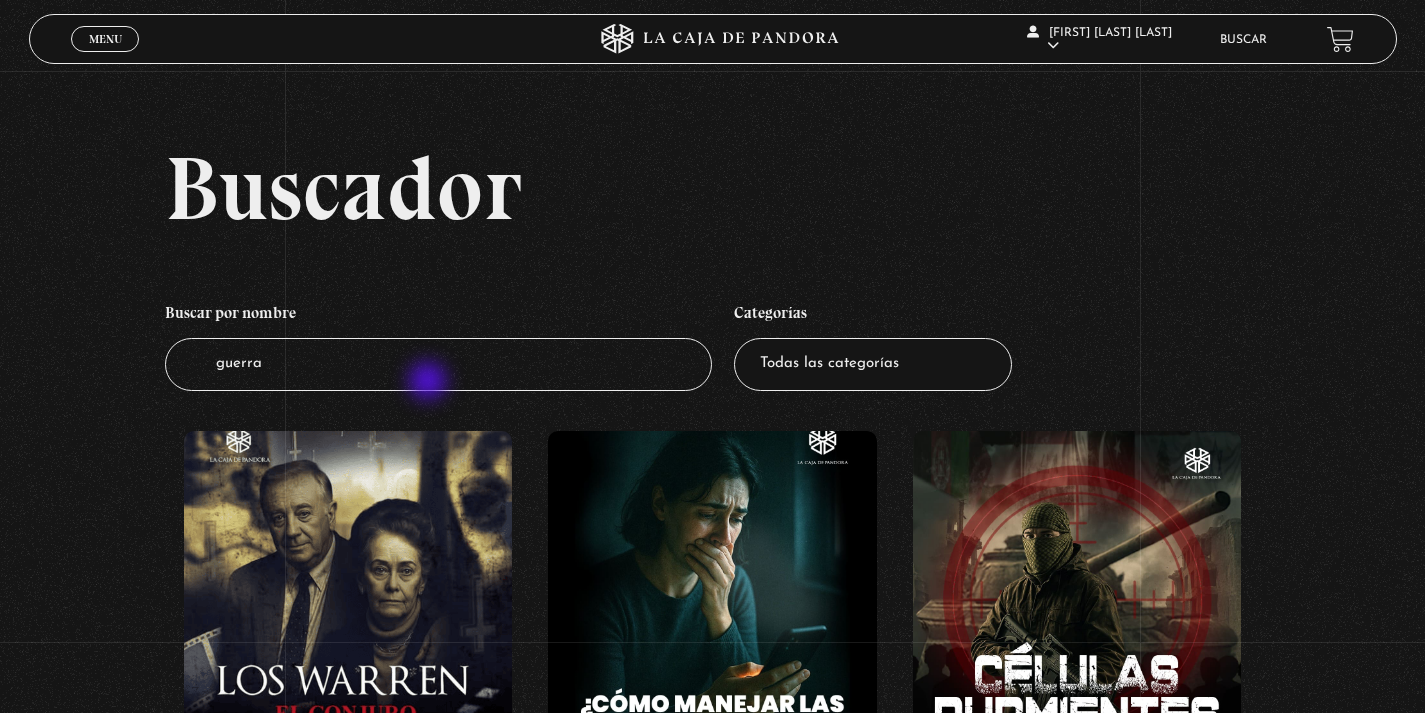 type on "guerra" 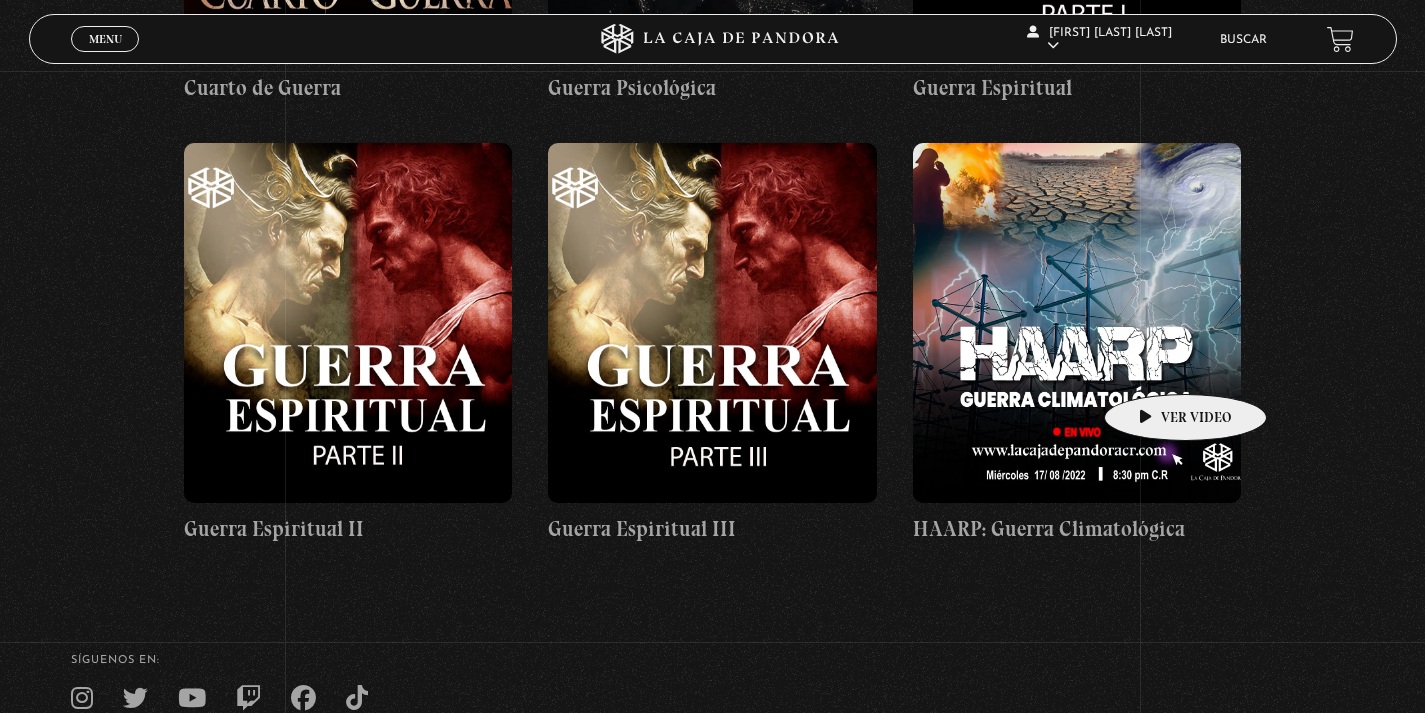 scroll, scrollTop: 731, scrollLeft: 0, axis: vertical 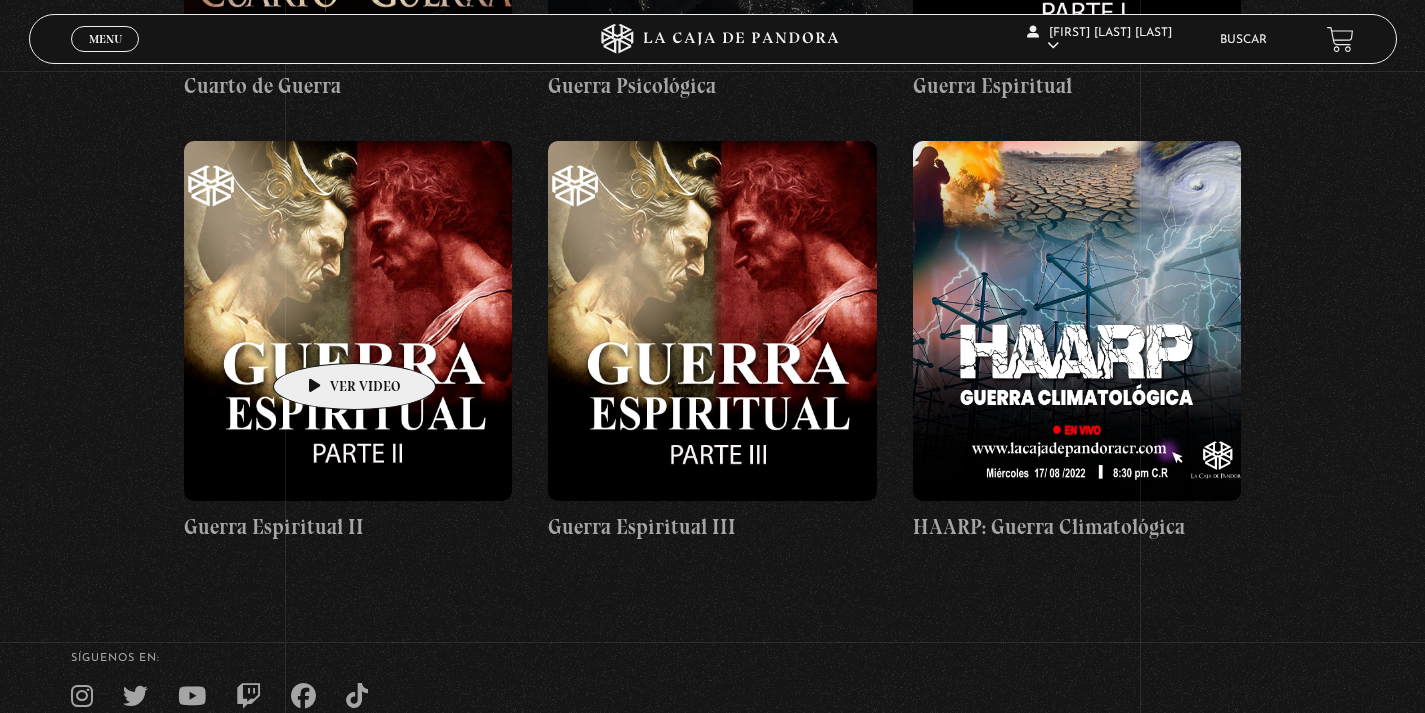 click at bounding box center [348, 321] 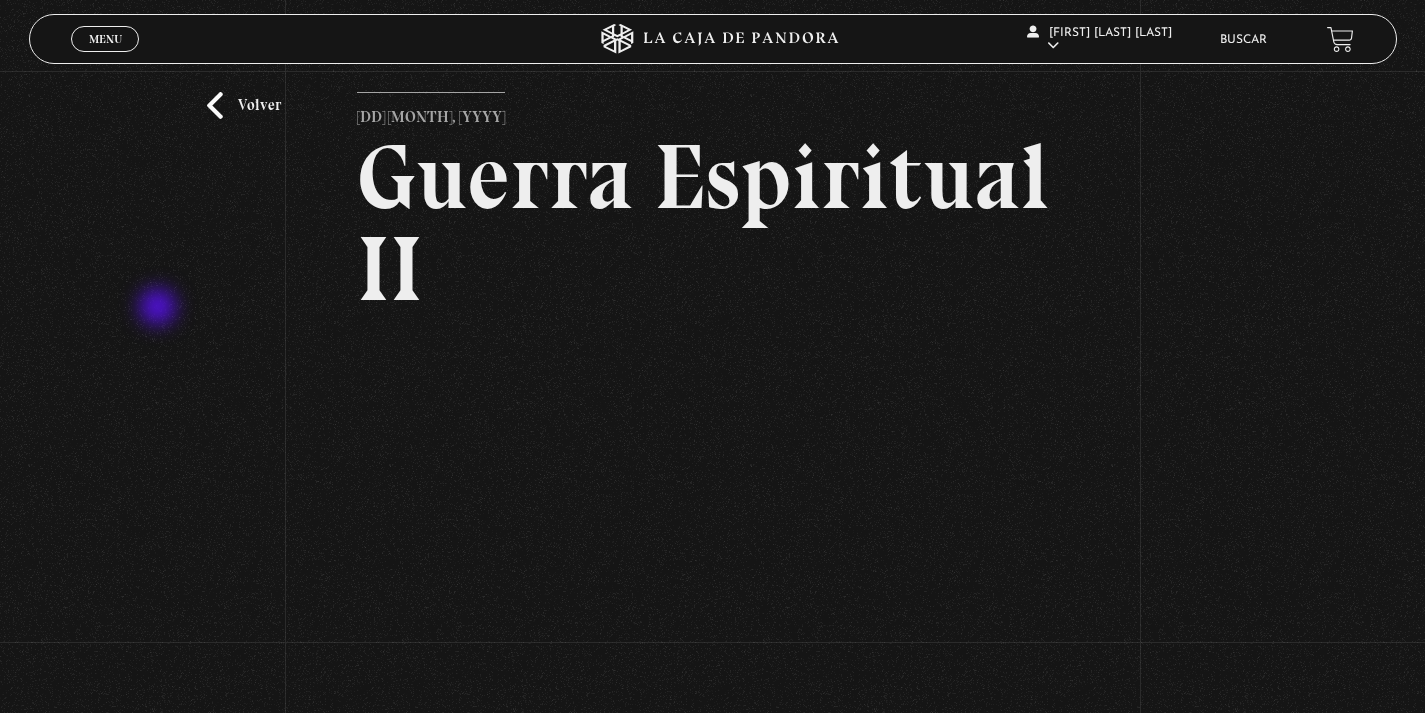 scroll, scrollTop: 0, scrollLeft: 0, axis: both 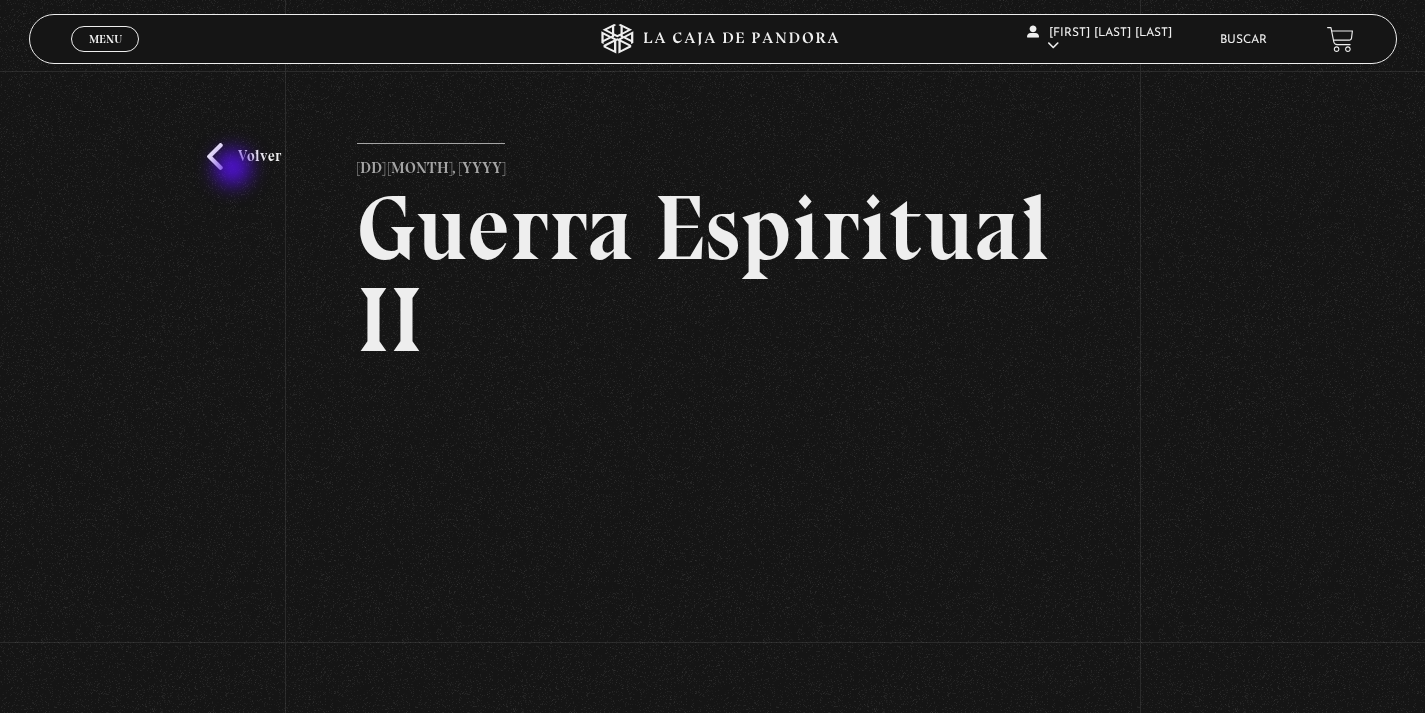 click on "Volver" at bounding box center [244, 156] 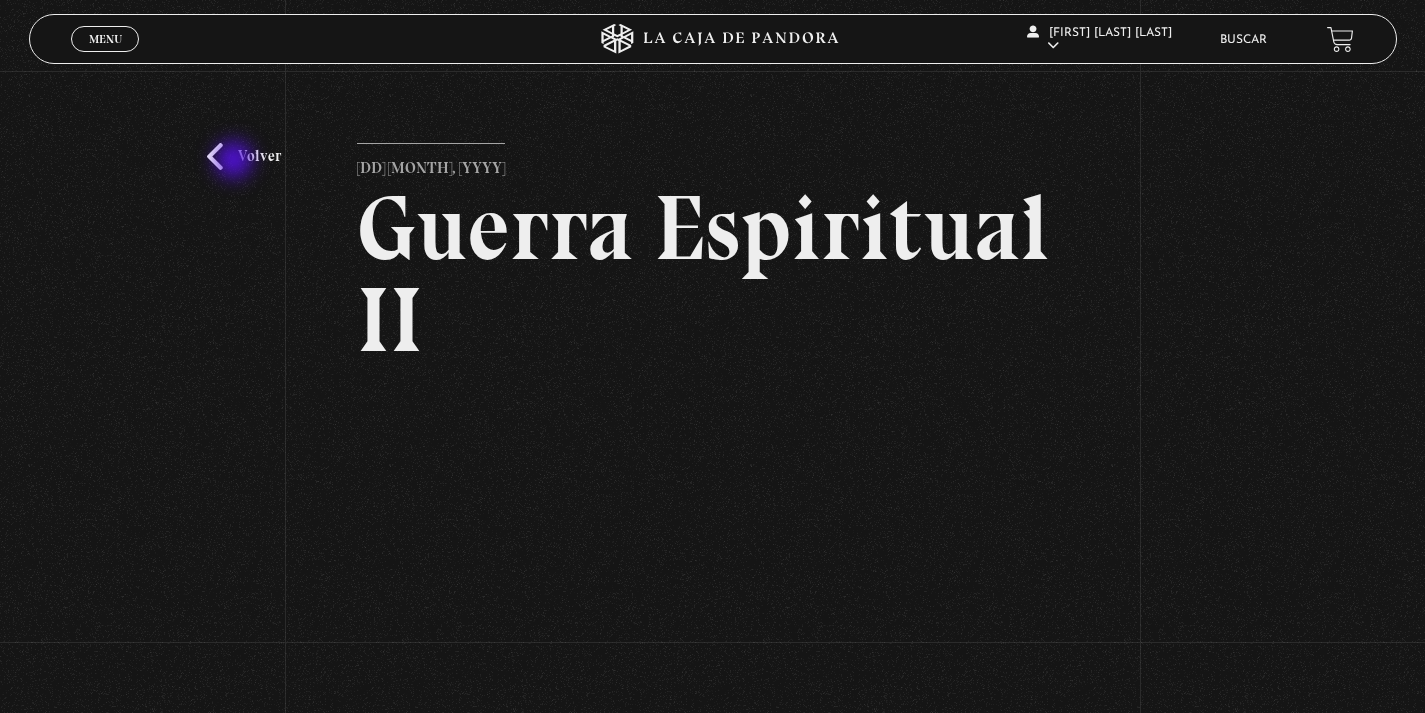 click on "Volver" at bounding box center (244, 156) 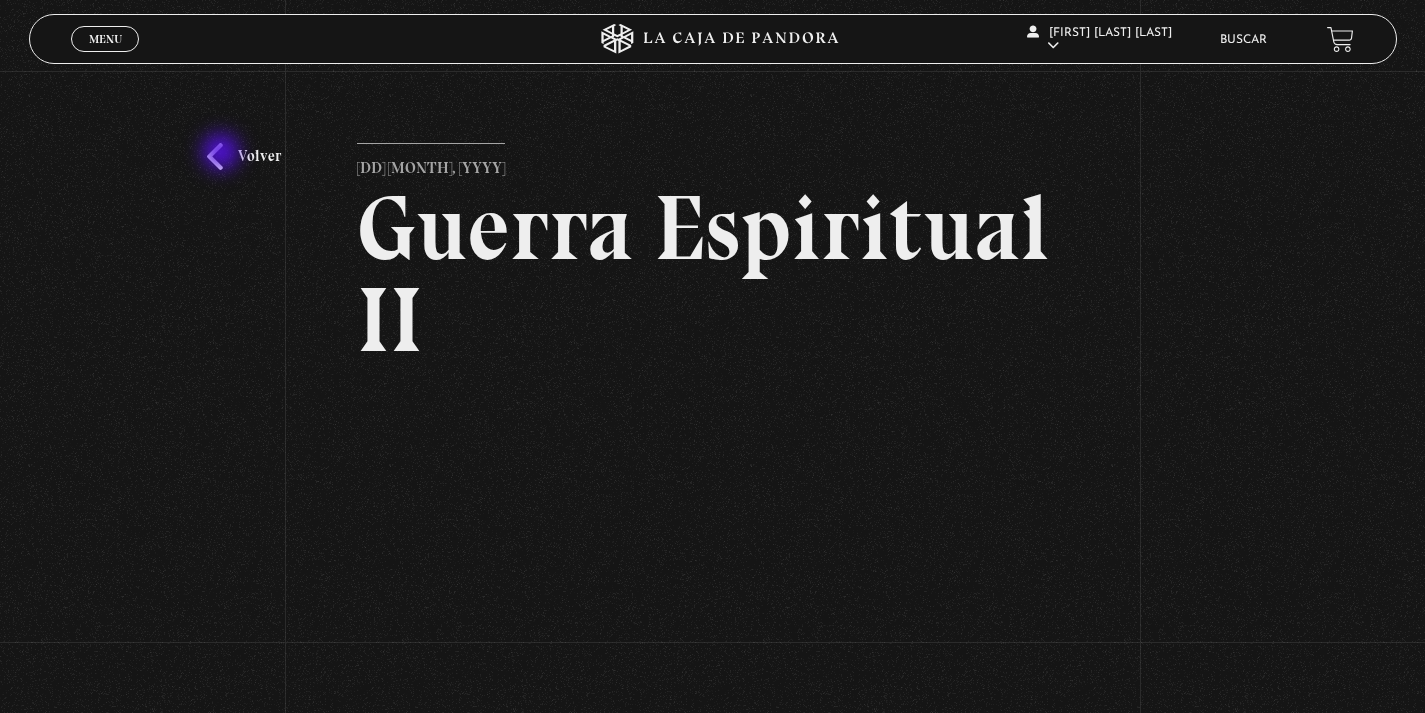 click on "Volver" at bounding box center (244, 156) 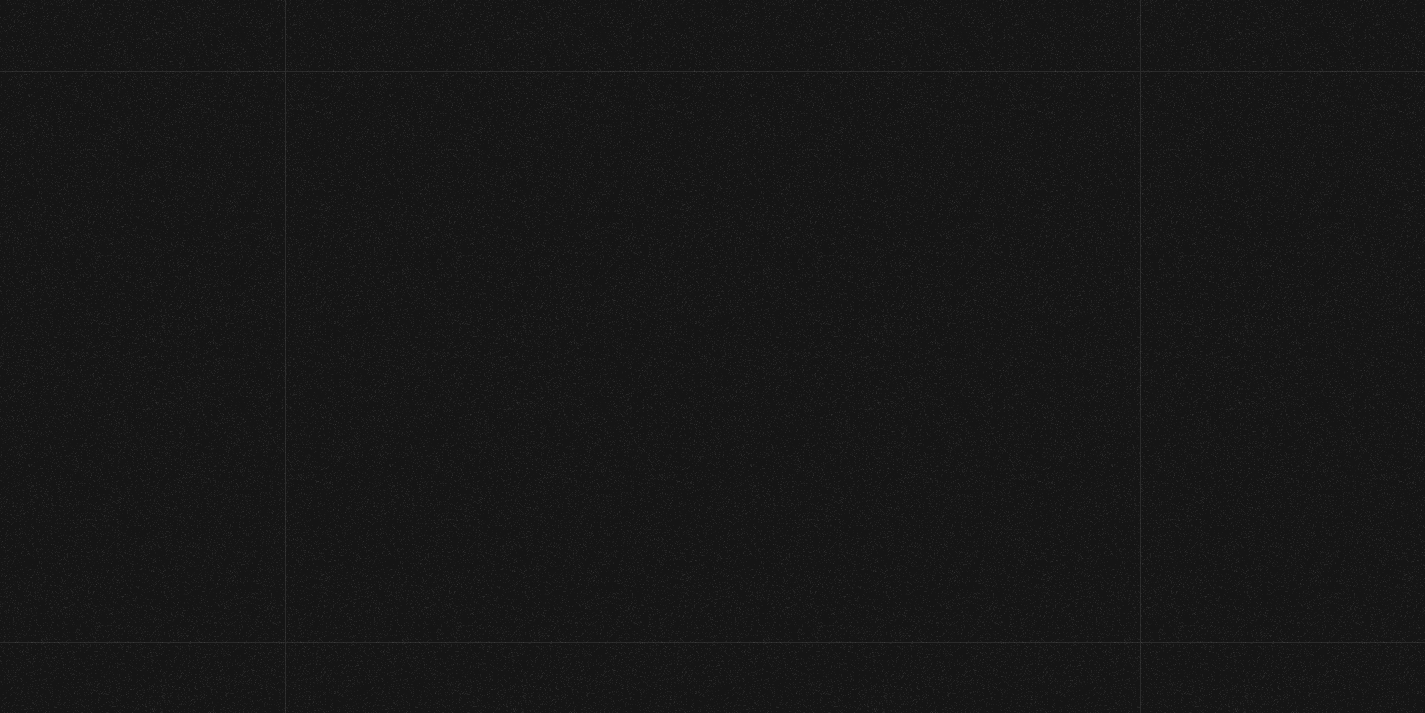 scroll, scrollTop: 97, scrollLeft: 0, axis: vertical 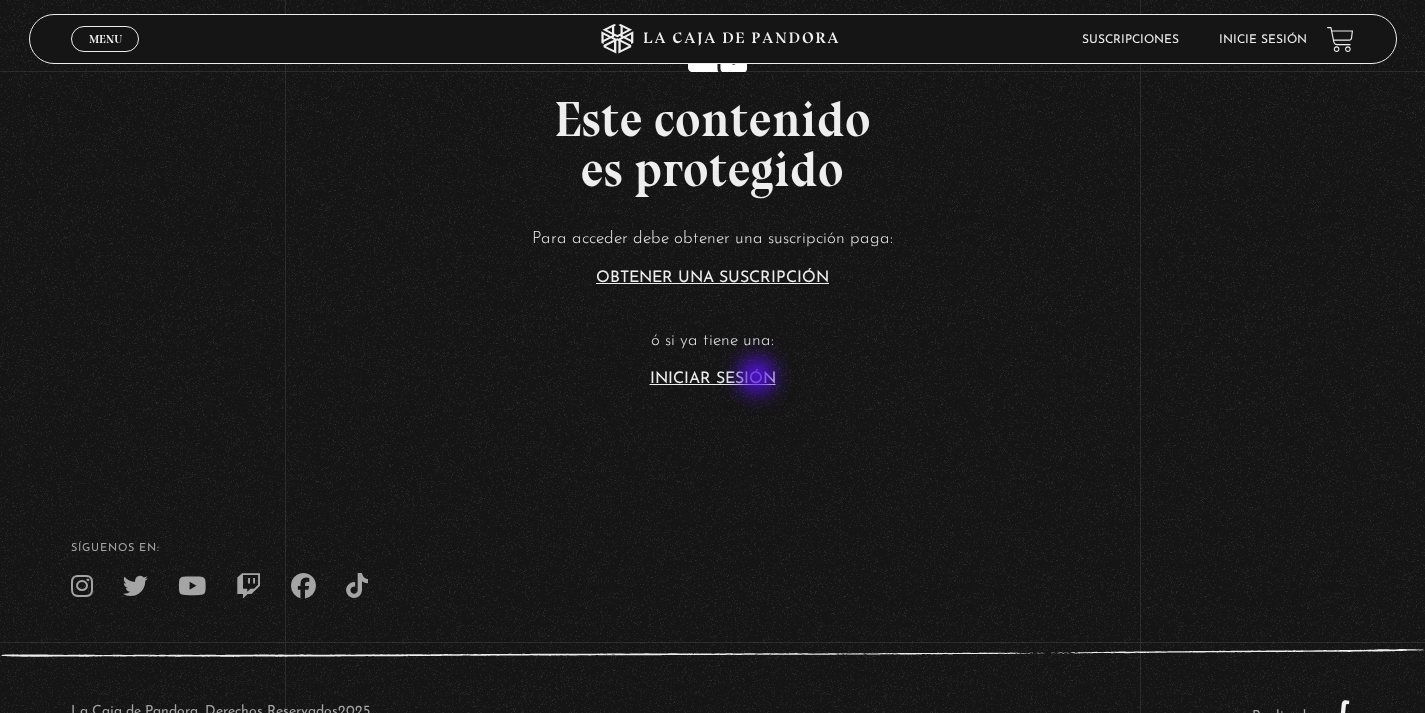 click on "Iniciar Sesión" at bounding box center (713, 379) 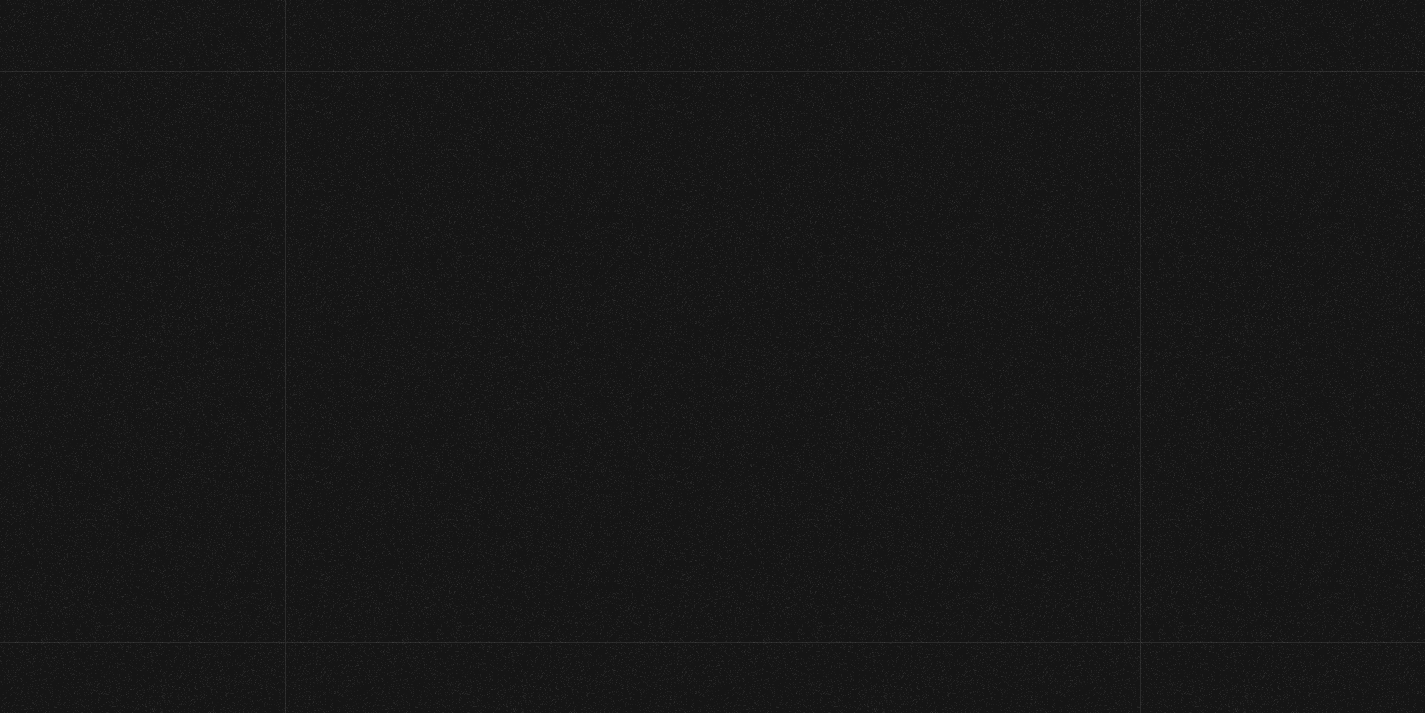 scroll, scrollTop: 0, scrollLeft: 0, axis: both 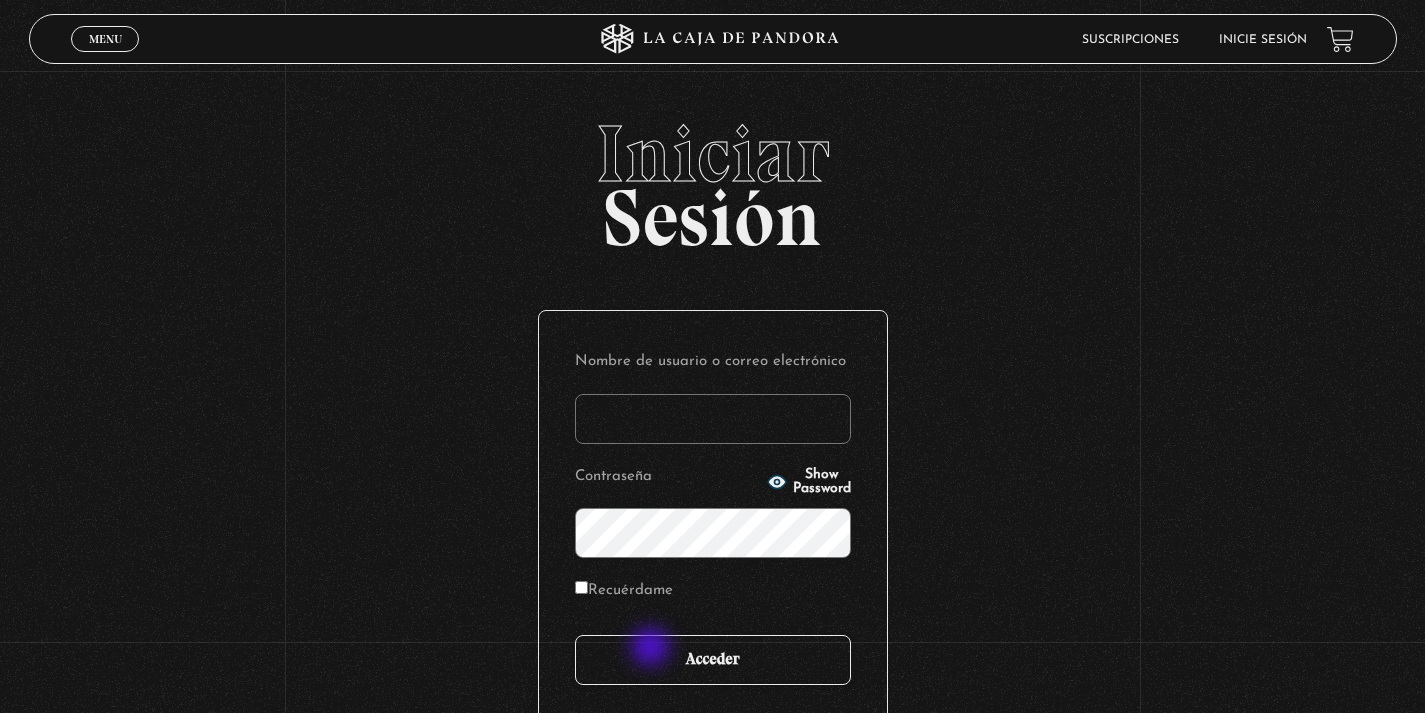 type on "kalfaromorales" 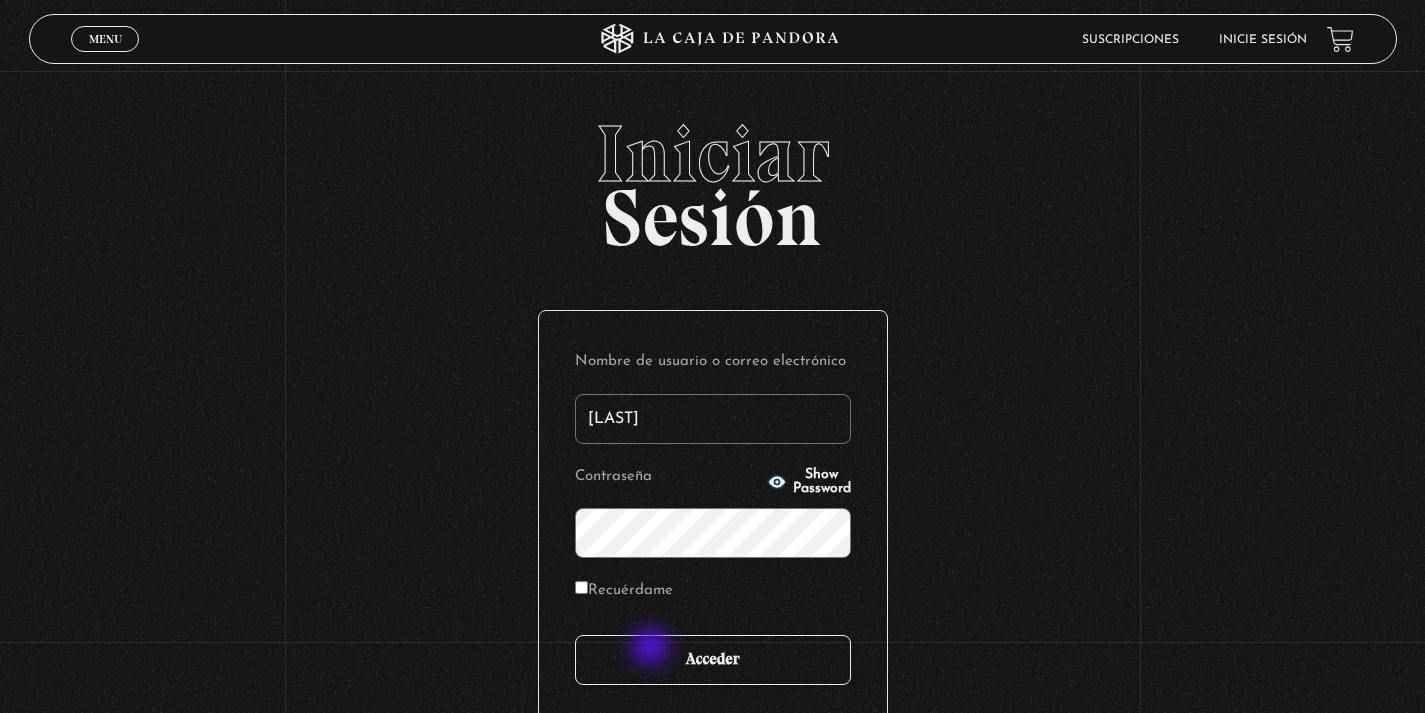 click on "Acceder" at bounding box center (713, 660) 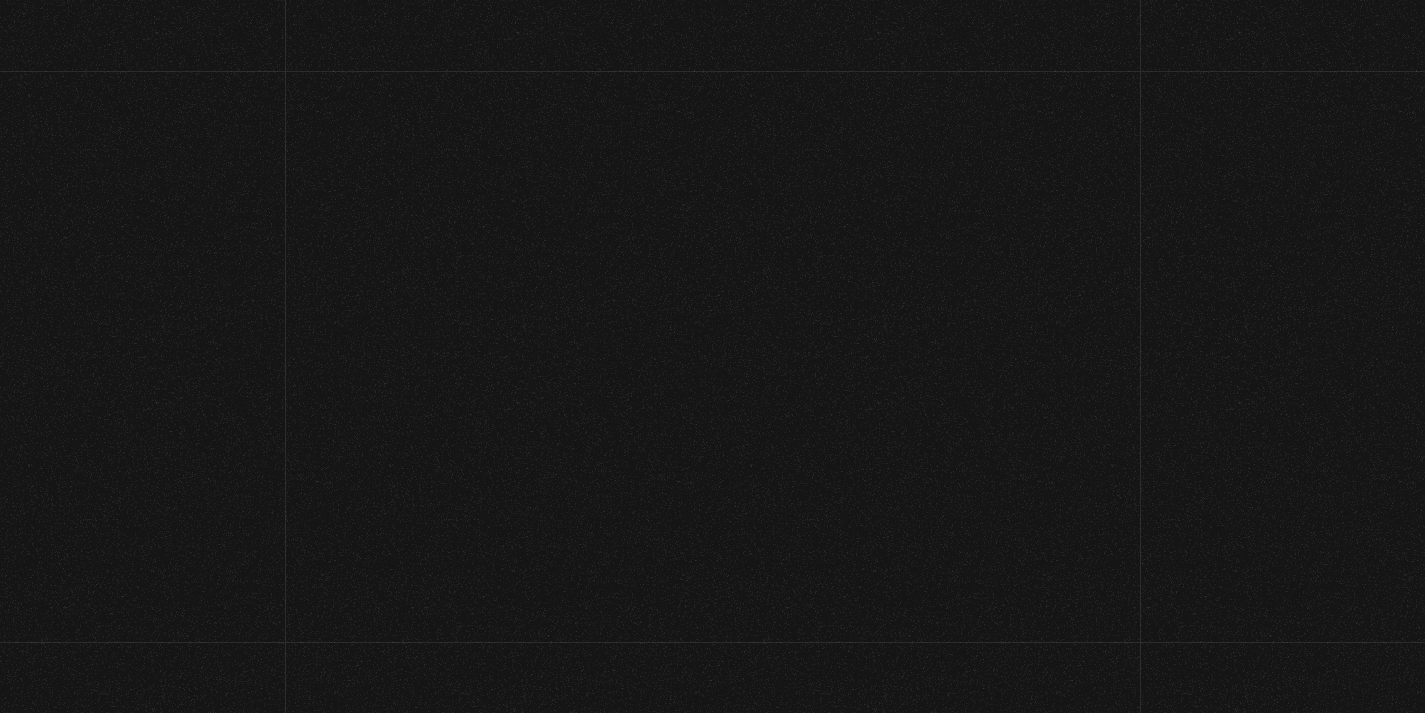 scroll, scrollTop: 0, scrollLeft: 0, axis: both 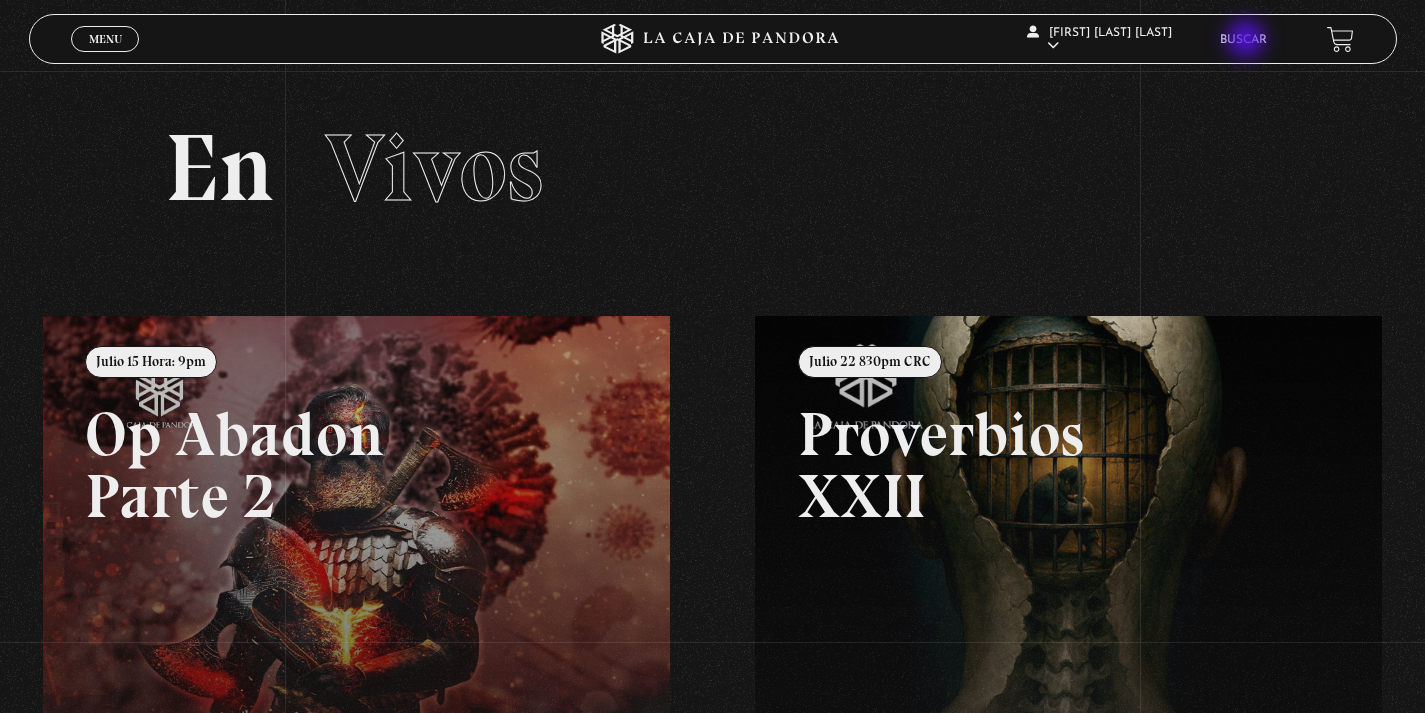 click on "Buscar" at bounding box center [1243, 40] 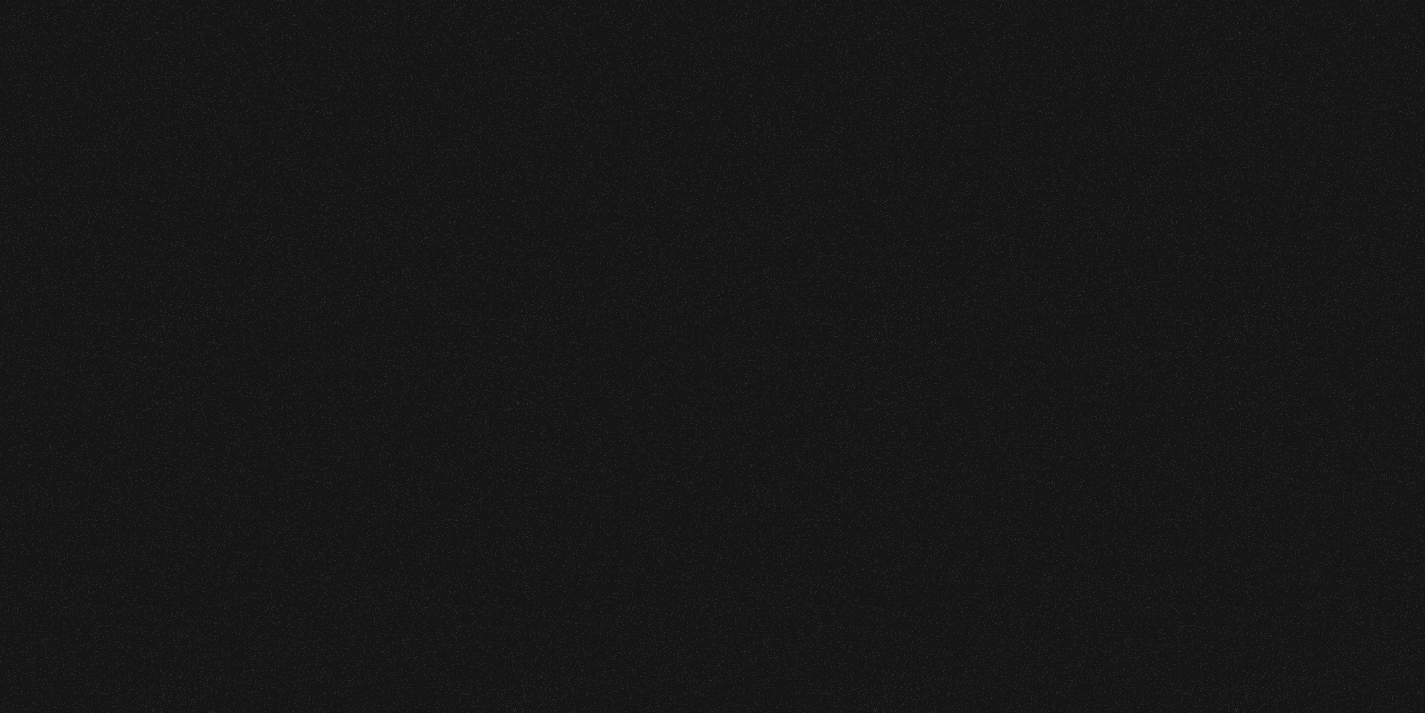 scroll, scrollTop: 0, scrollLeft: 0, axis: both 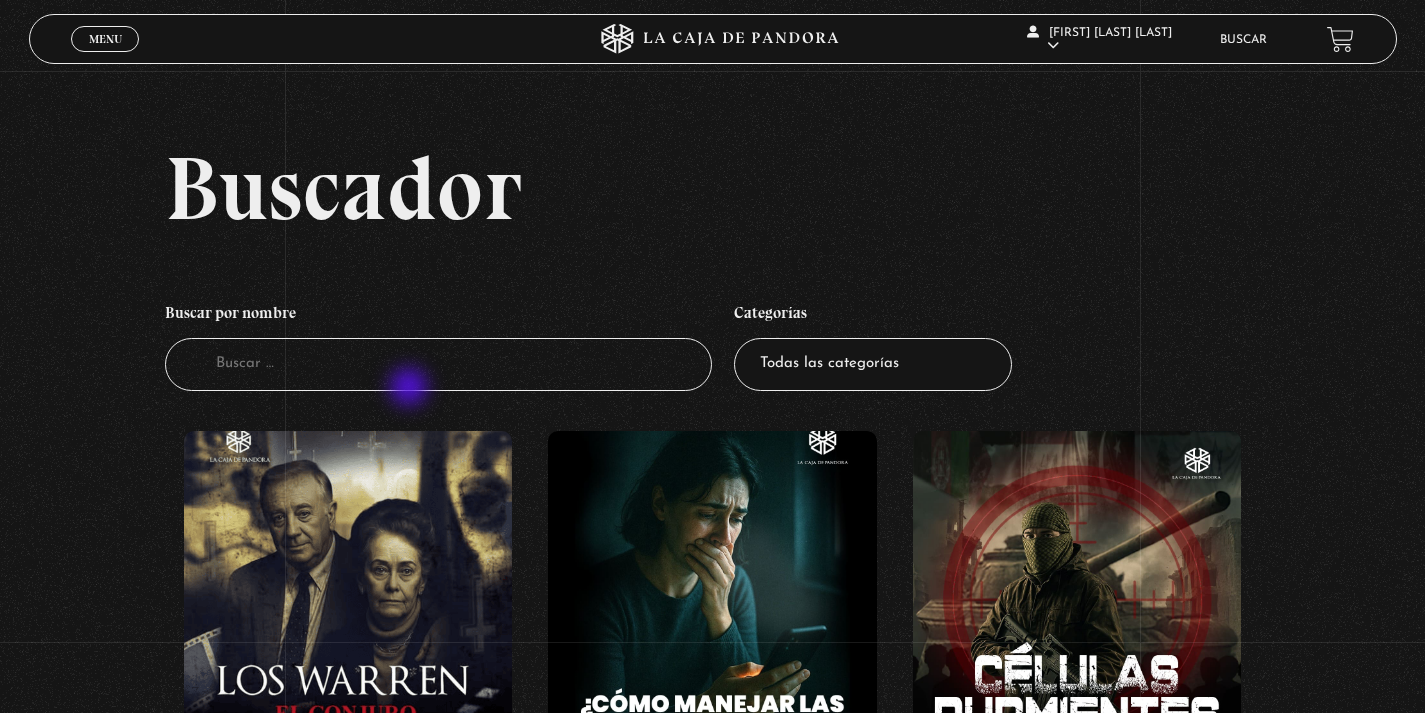 click on "Buscador" at bounding box center [438, 364] 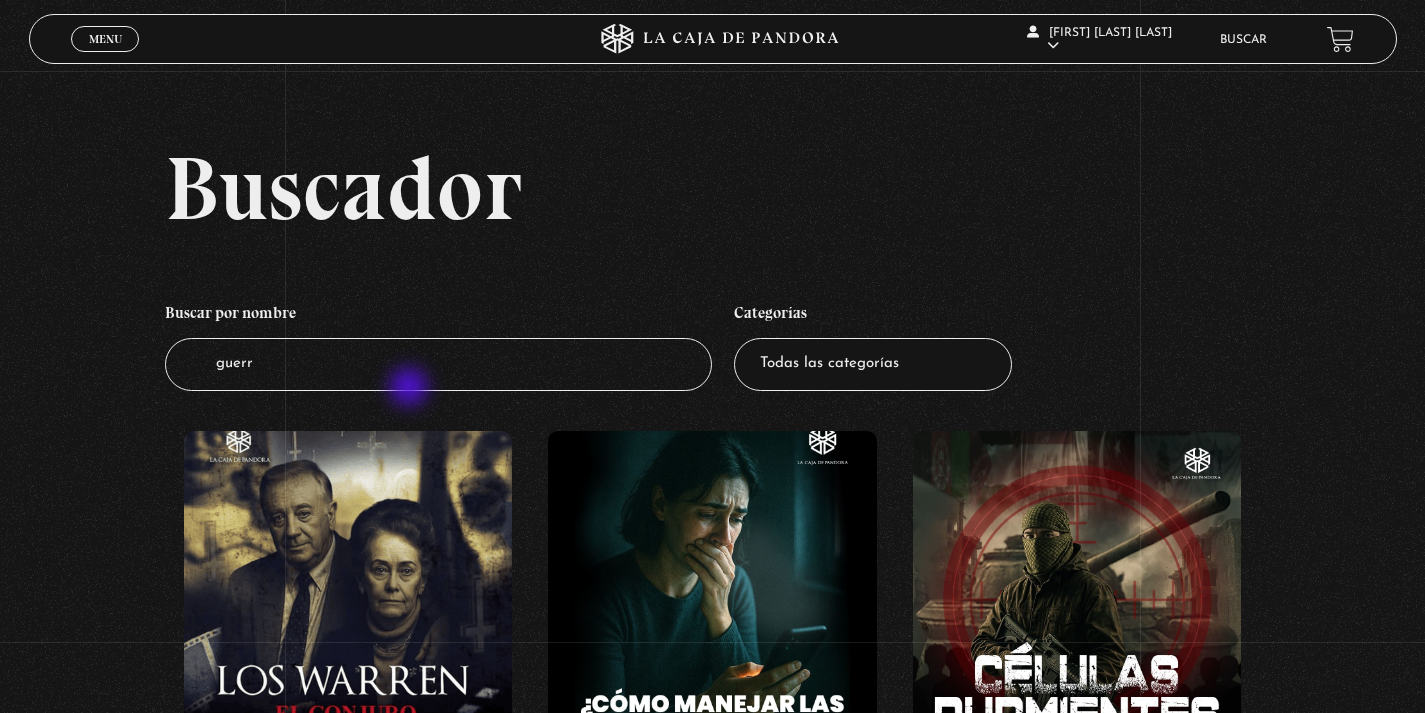 type on "guerra" 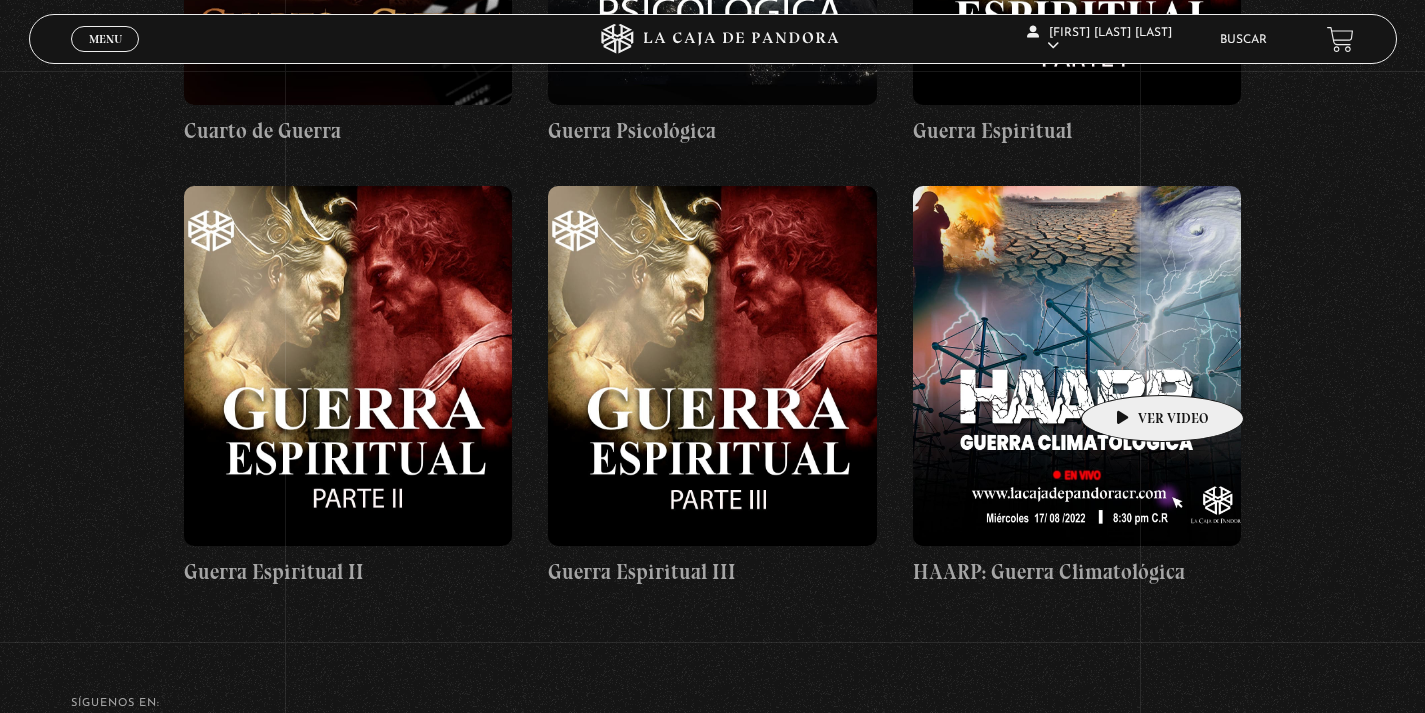 scroll, scrollTop: 687, scrollLeft: 0, axis: vertical 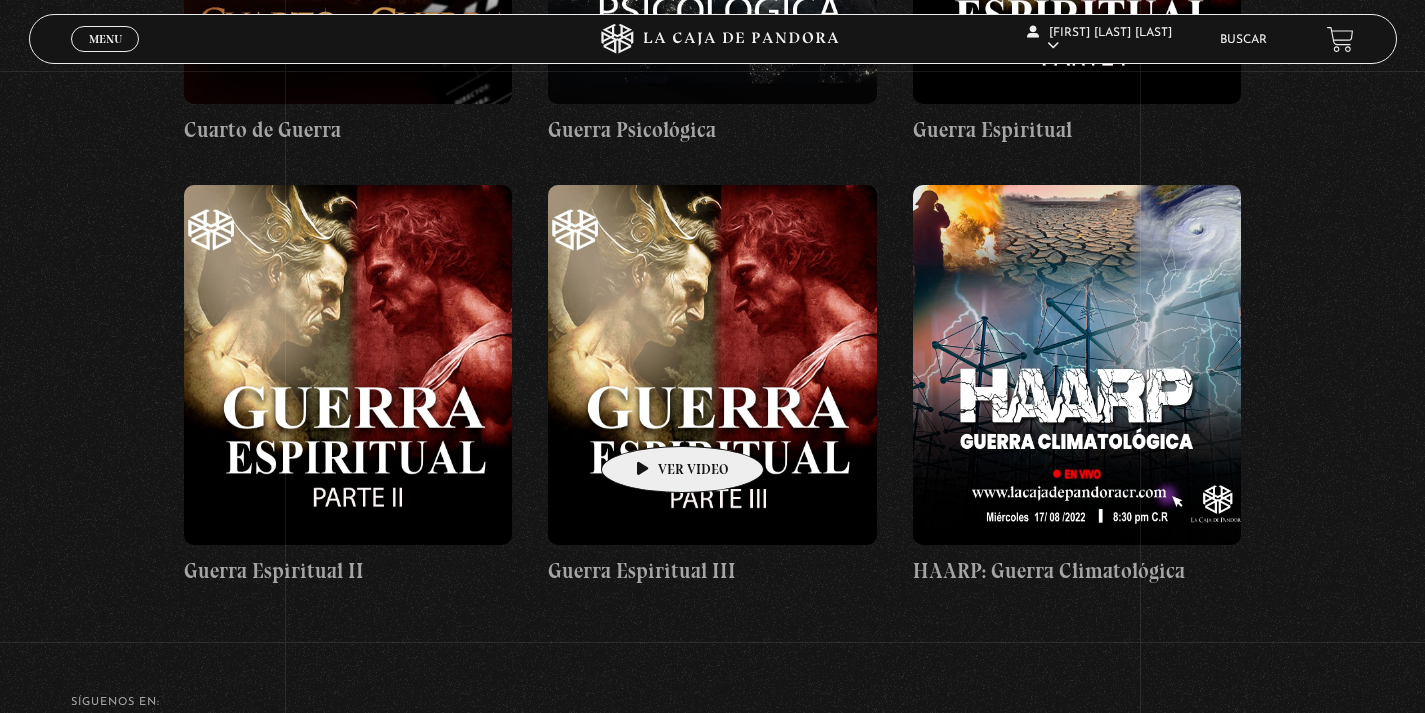 click at bounding box center (712, 365) 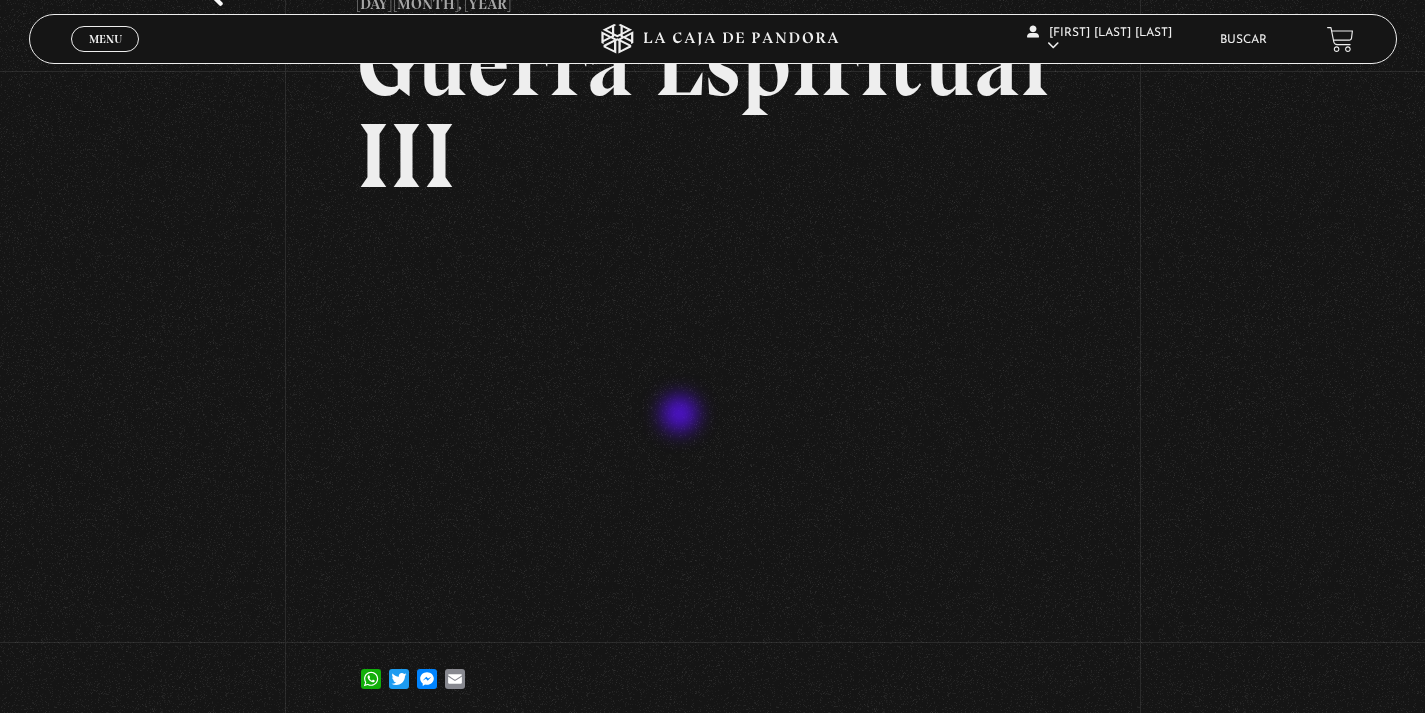 scroll, scrollTop: 172, scrollLeft: 0, axis: vertical 